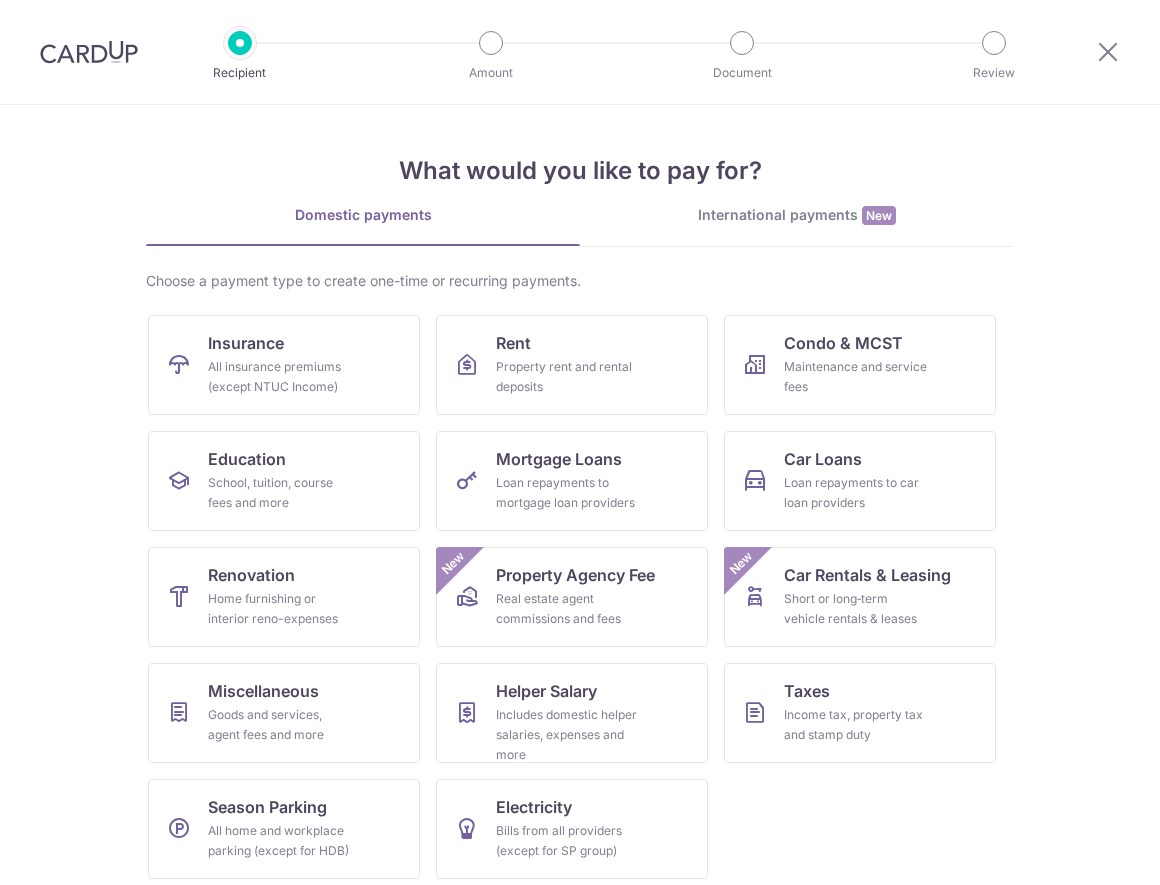 scroll, scrollTop: 0, scrollLeft: 0, axis: both 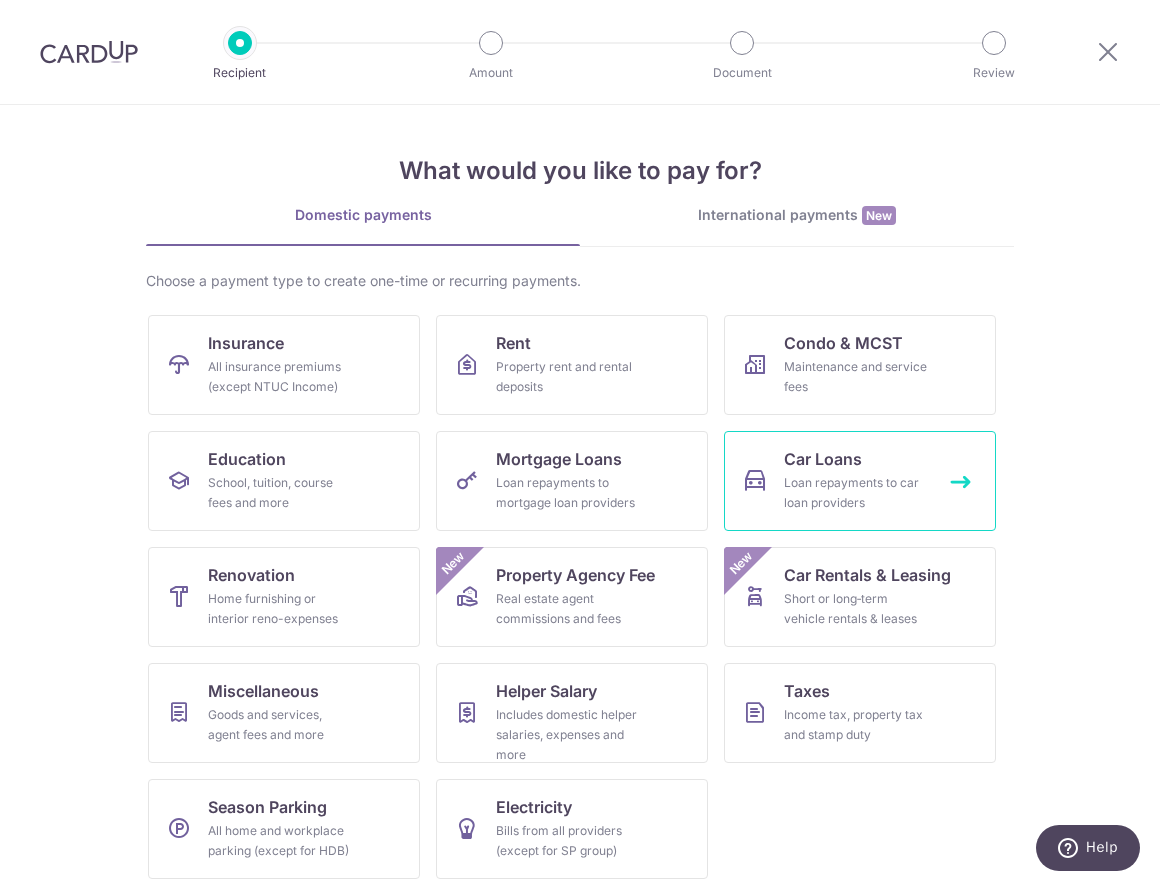 click on "Car Loans" at bounding box center (246, 343) 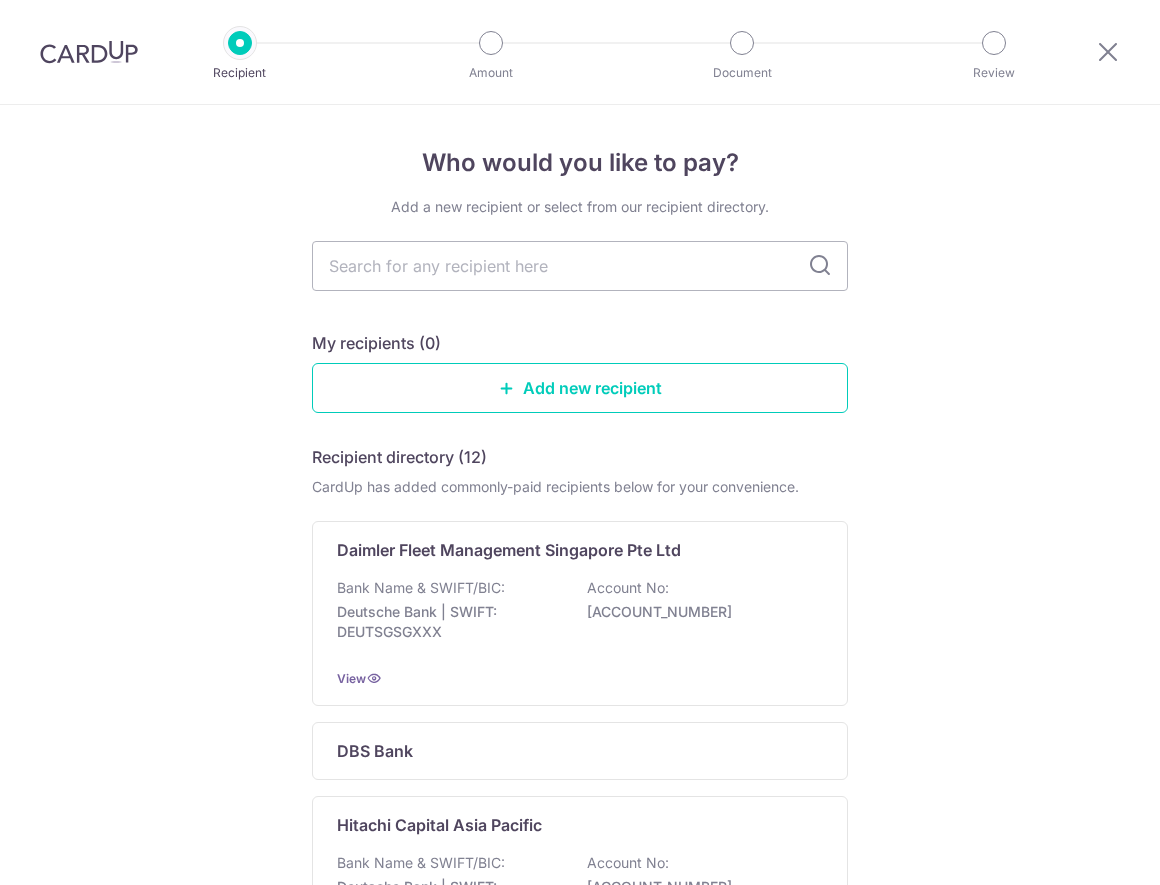 scroll, scrollTop: 0, scrollLeft: 0, axis: both 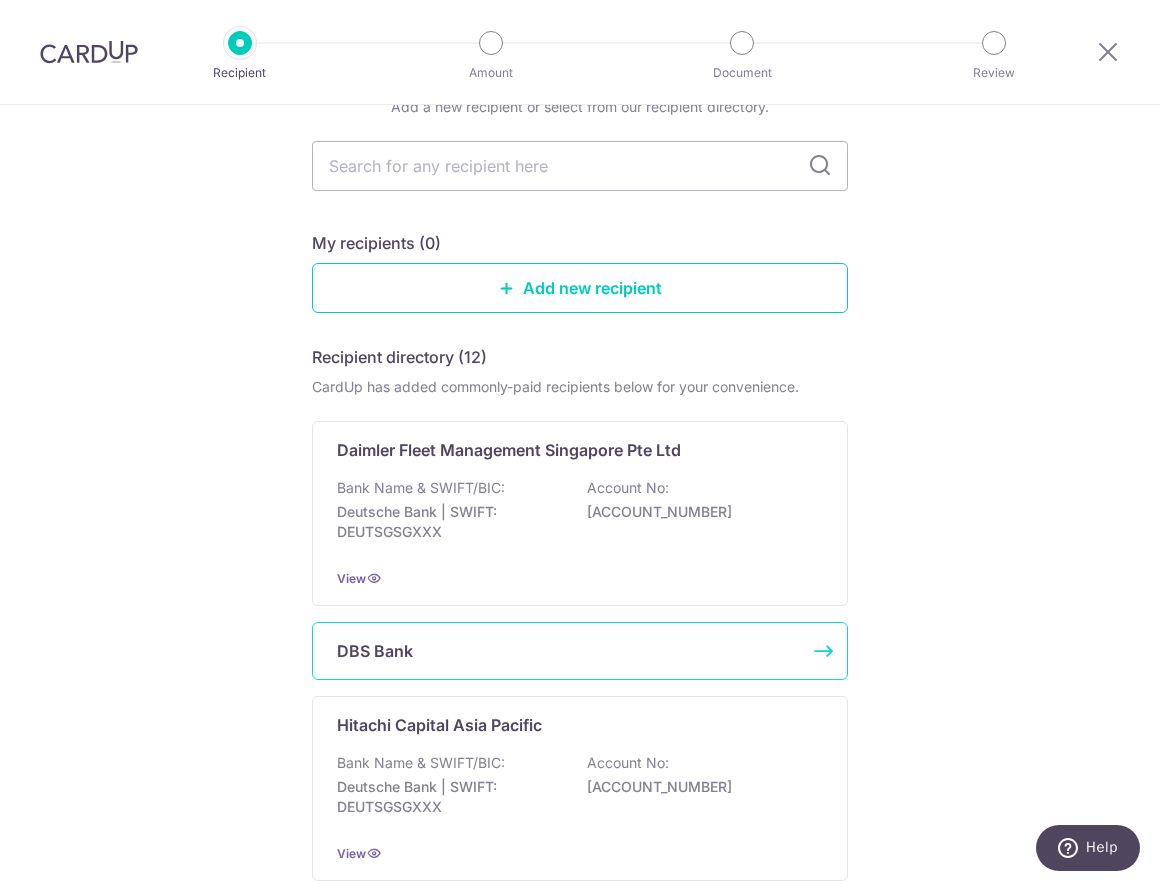 click on "[BANK NAME]" at bounding box center (568, 651) 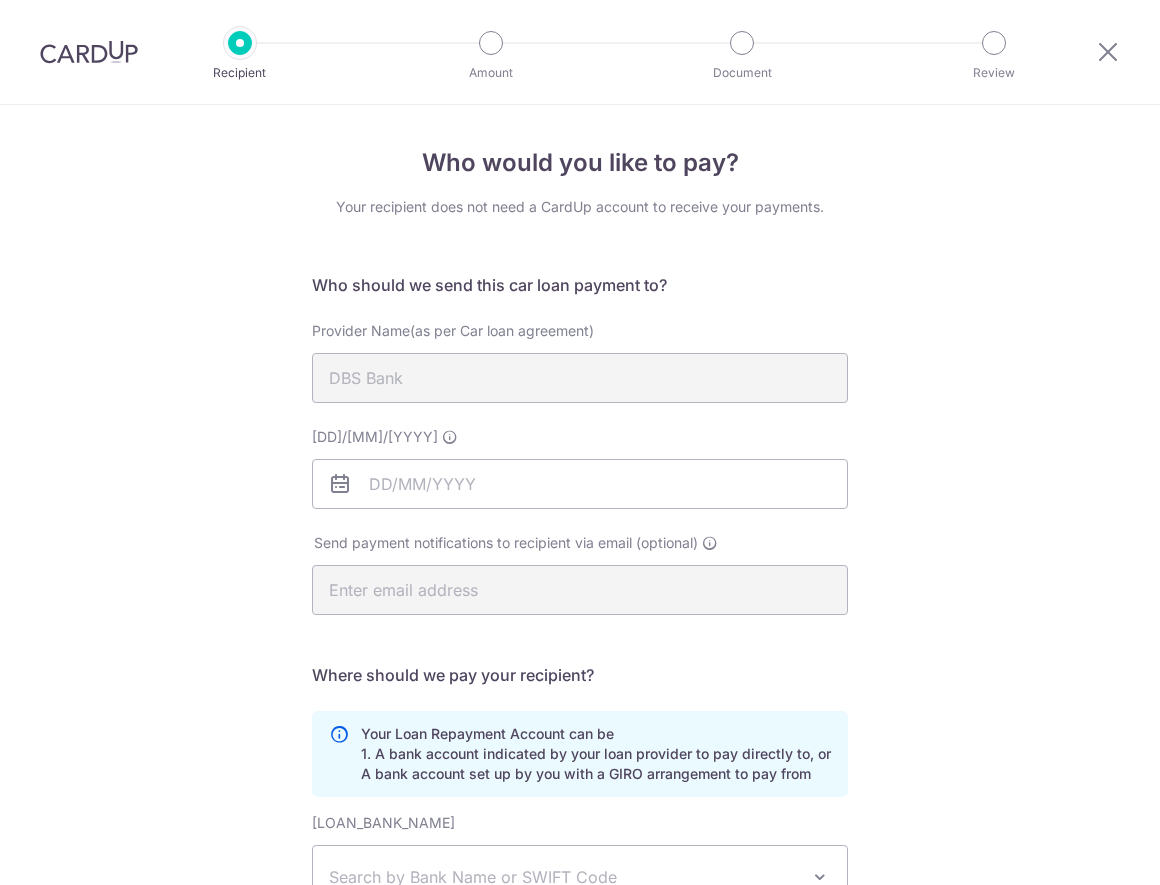 scroll, scrollTop: 0, scrollLeft: 0, axis: both 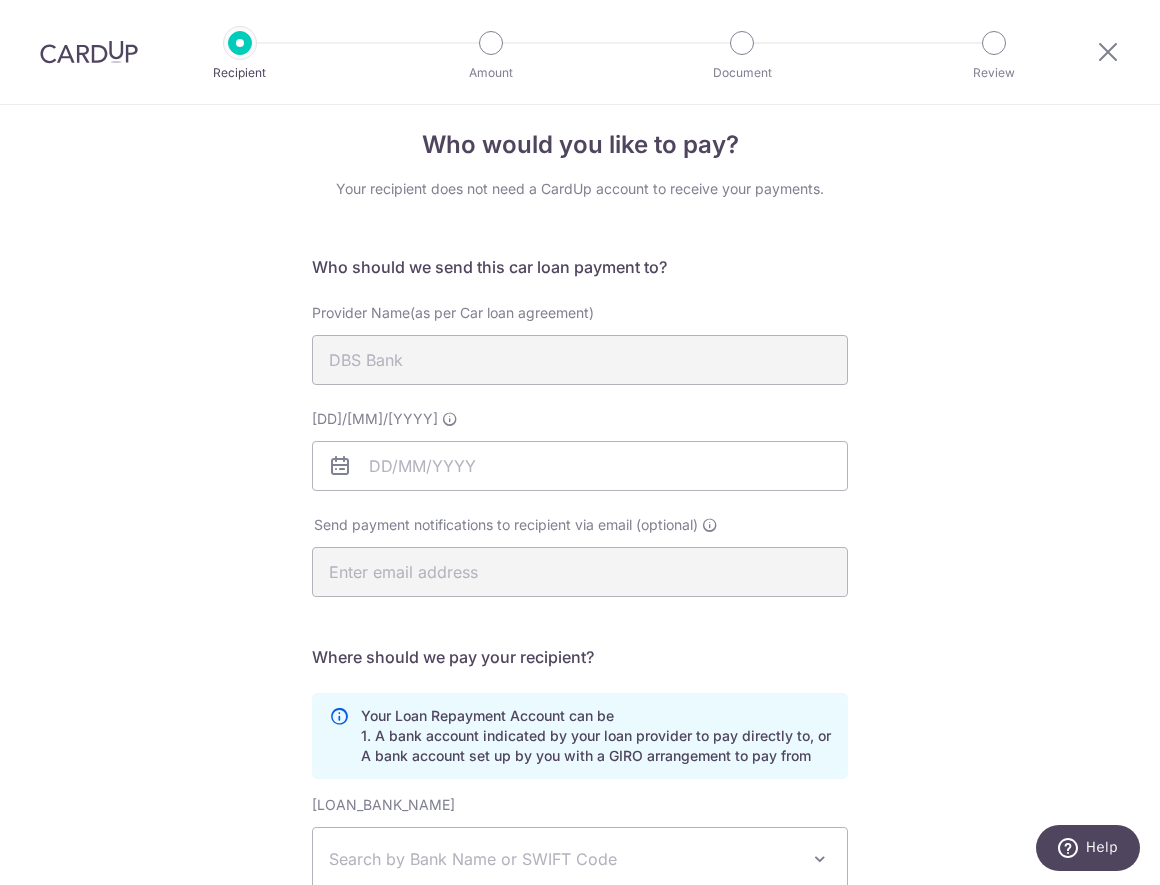 click on "[PROVIDER_NAME]" at bounding box center (580, 636) 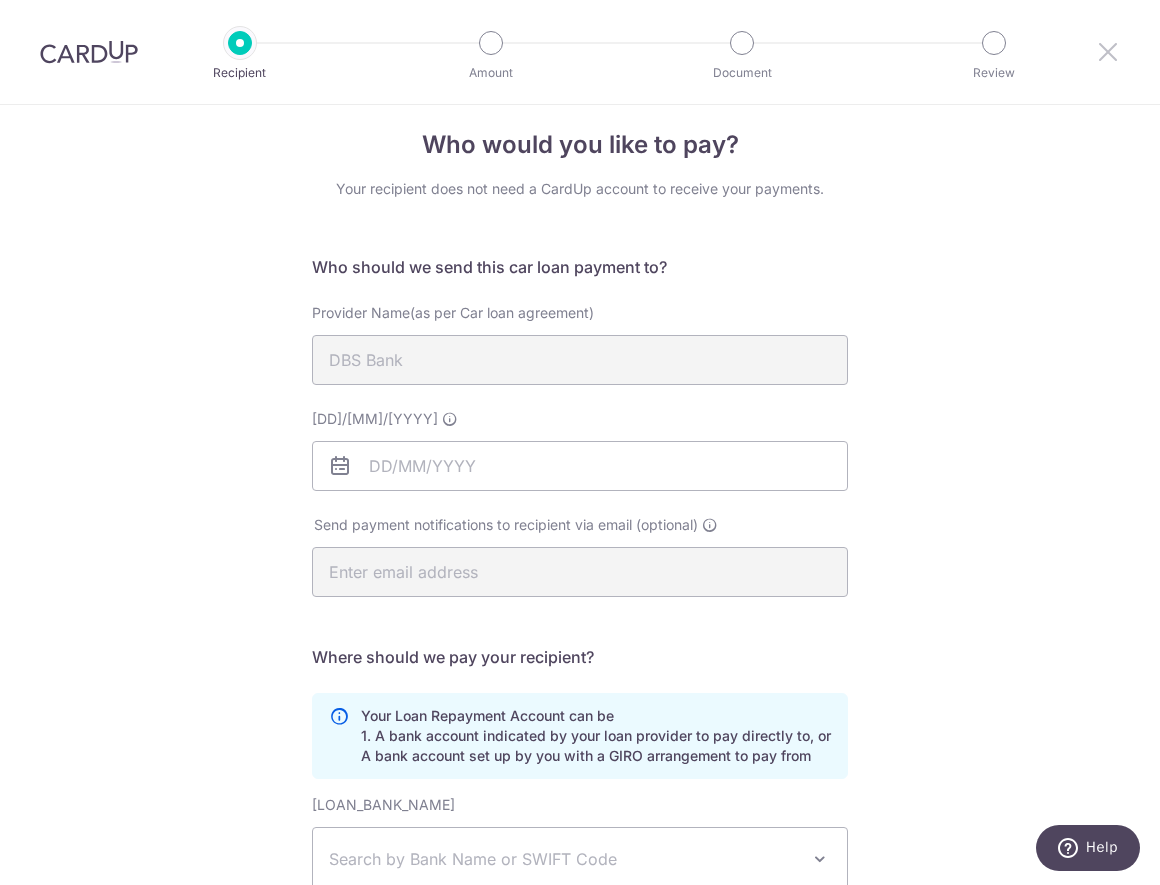 click at bounding box center [1108, 51] 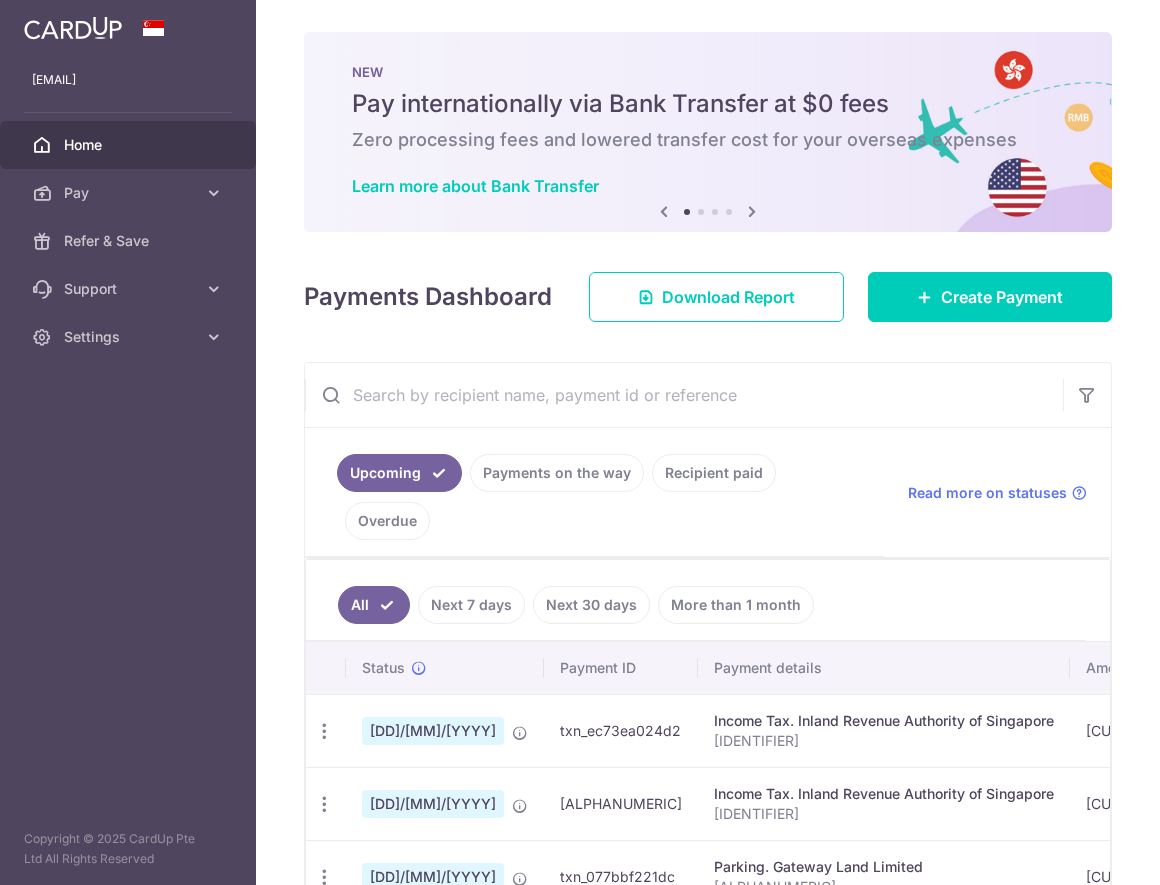 scroll, scrollTop: 0, scrollLeft: 0, axis: both 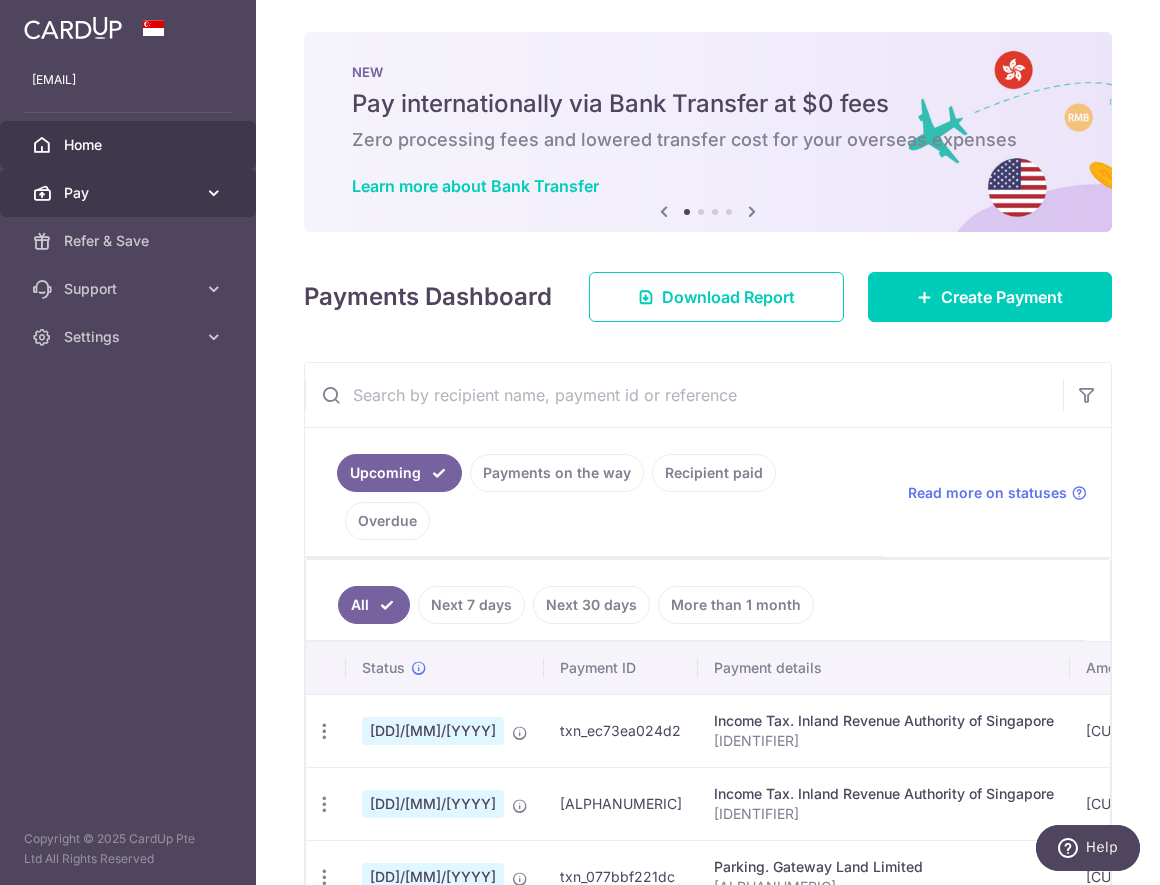 click on "Pay" at bounding box center [130, 193] 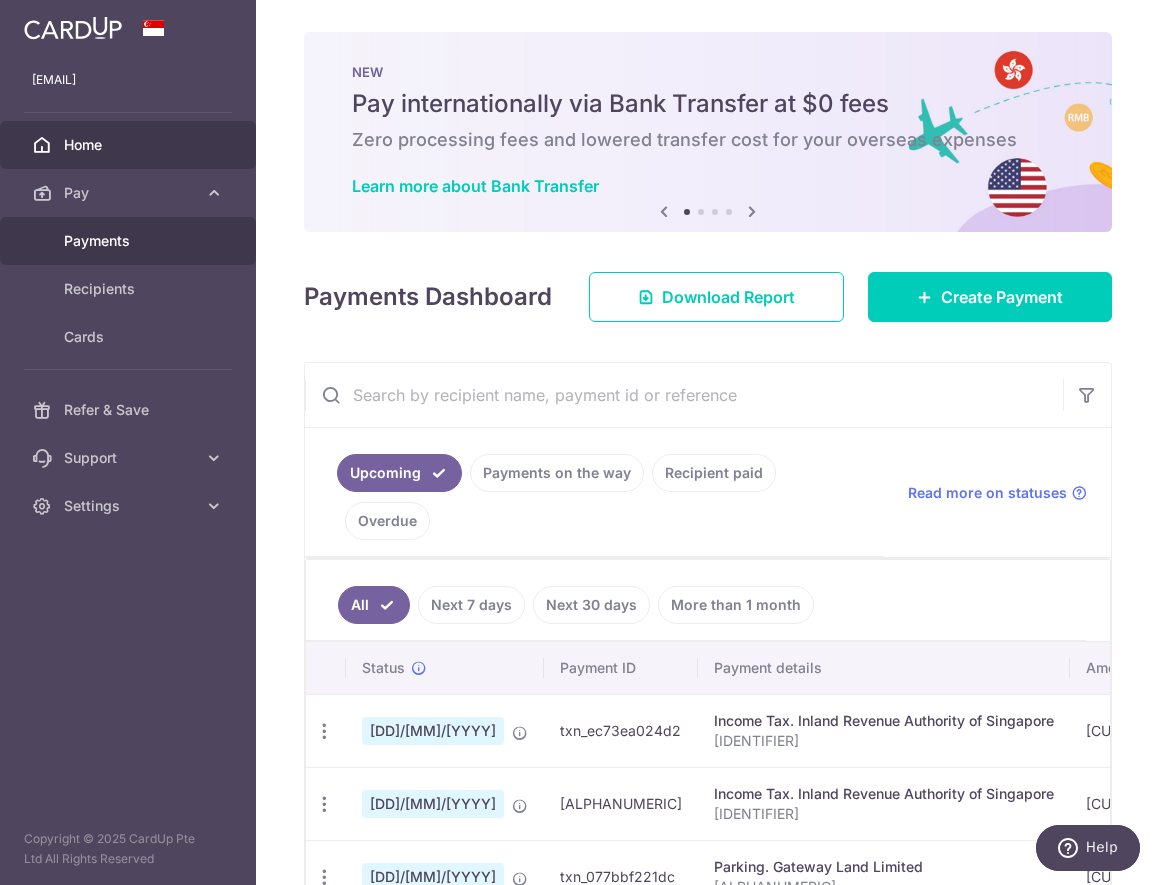 click on "Payments" at bounding box center (130, 241) 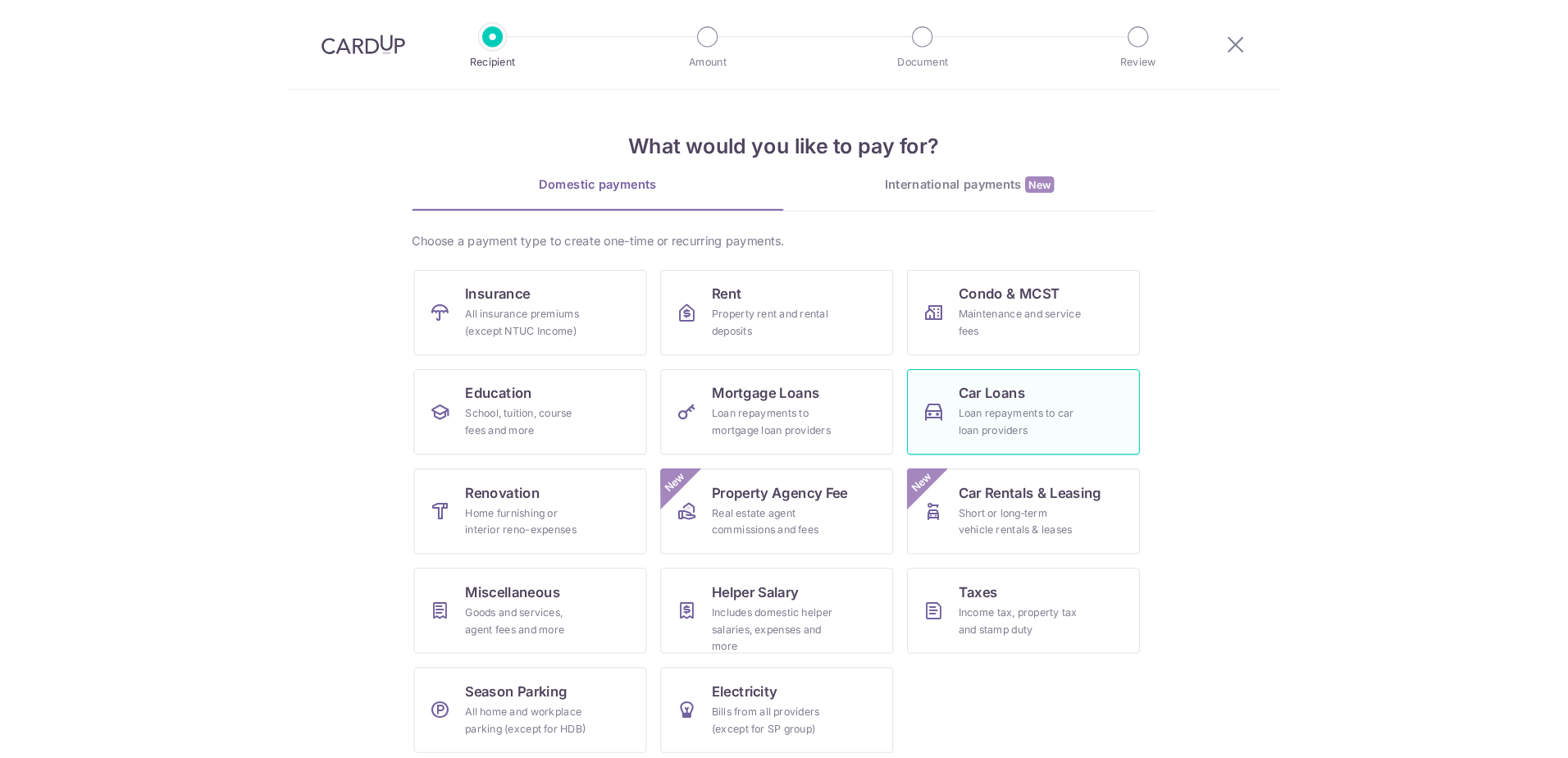 scroll, scrollTop: 0, scrollLeft: 0, axis: both 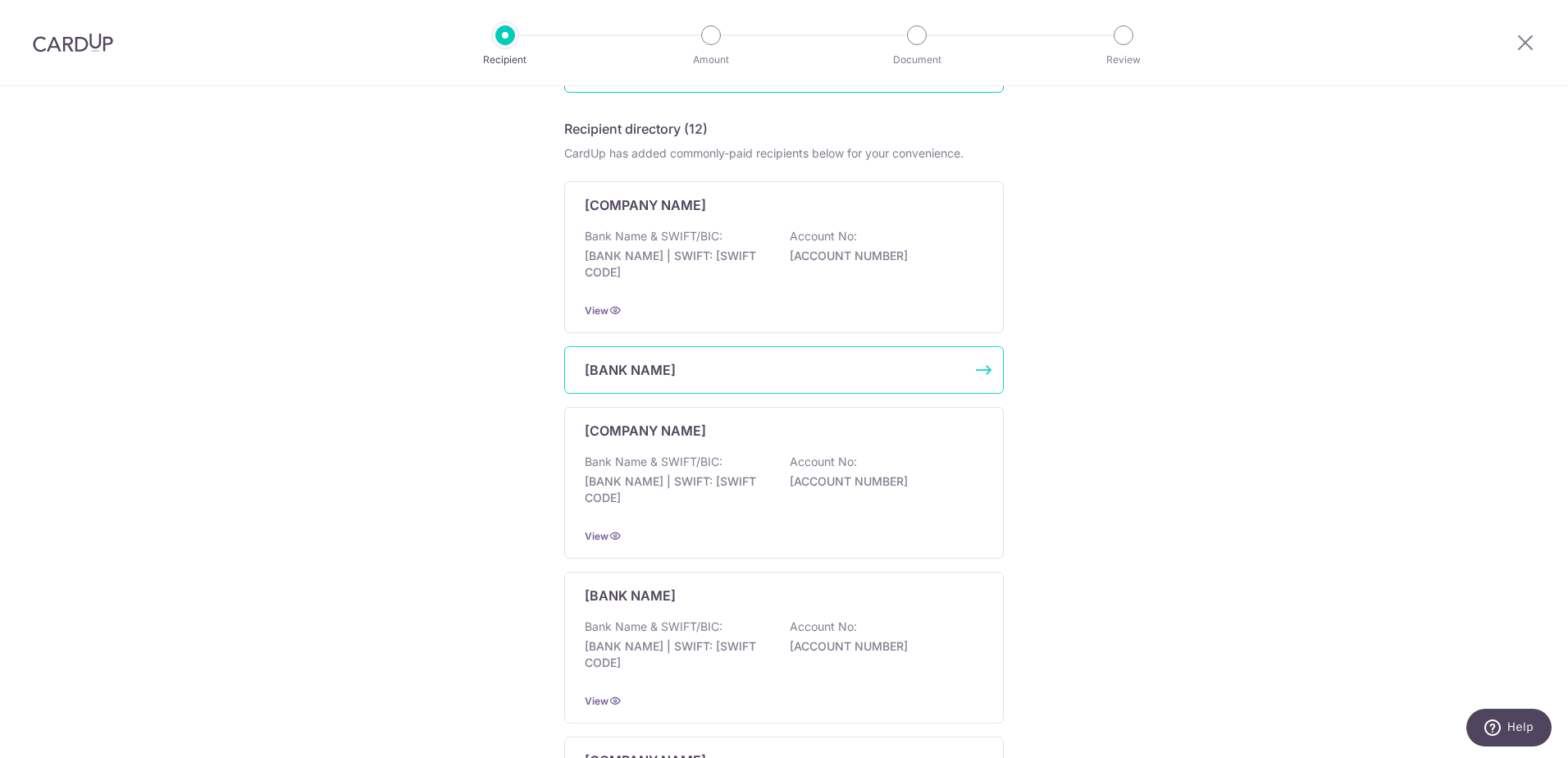 click on "[BANK NAME]" at bounding box center [784, 370] 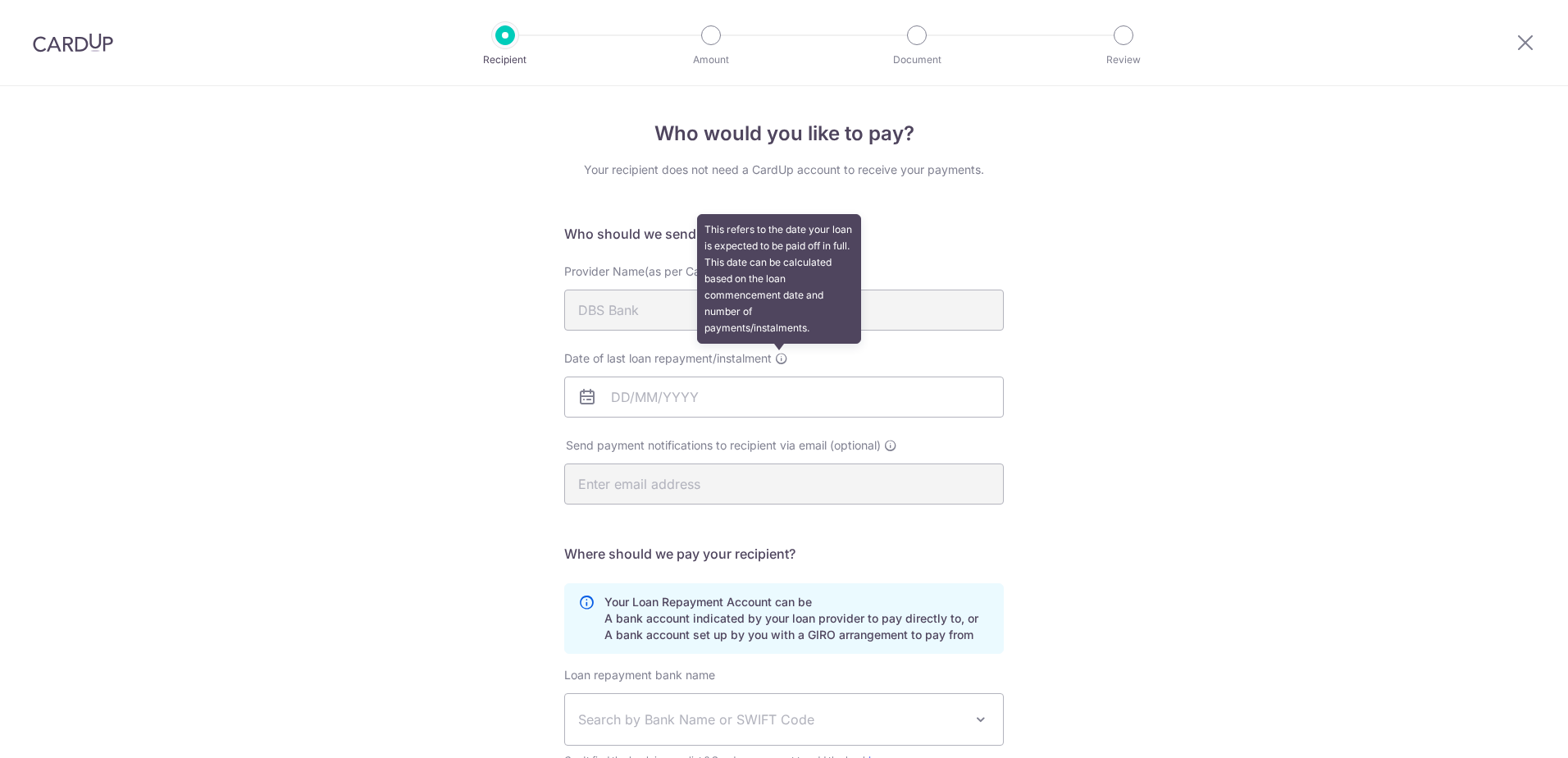 scroll, scrollTop: 0, scrollLeft: 0, axis: both 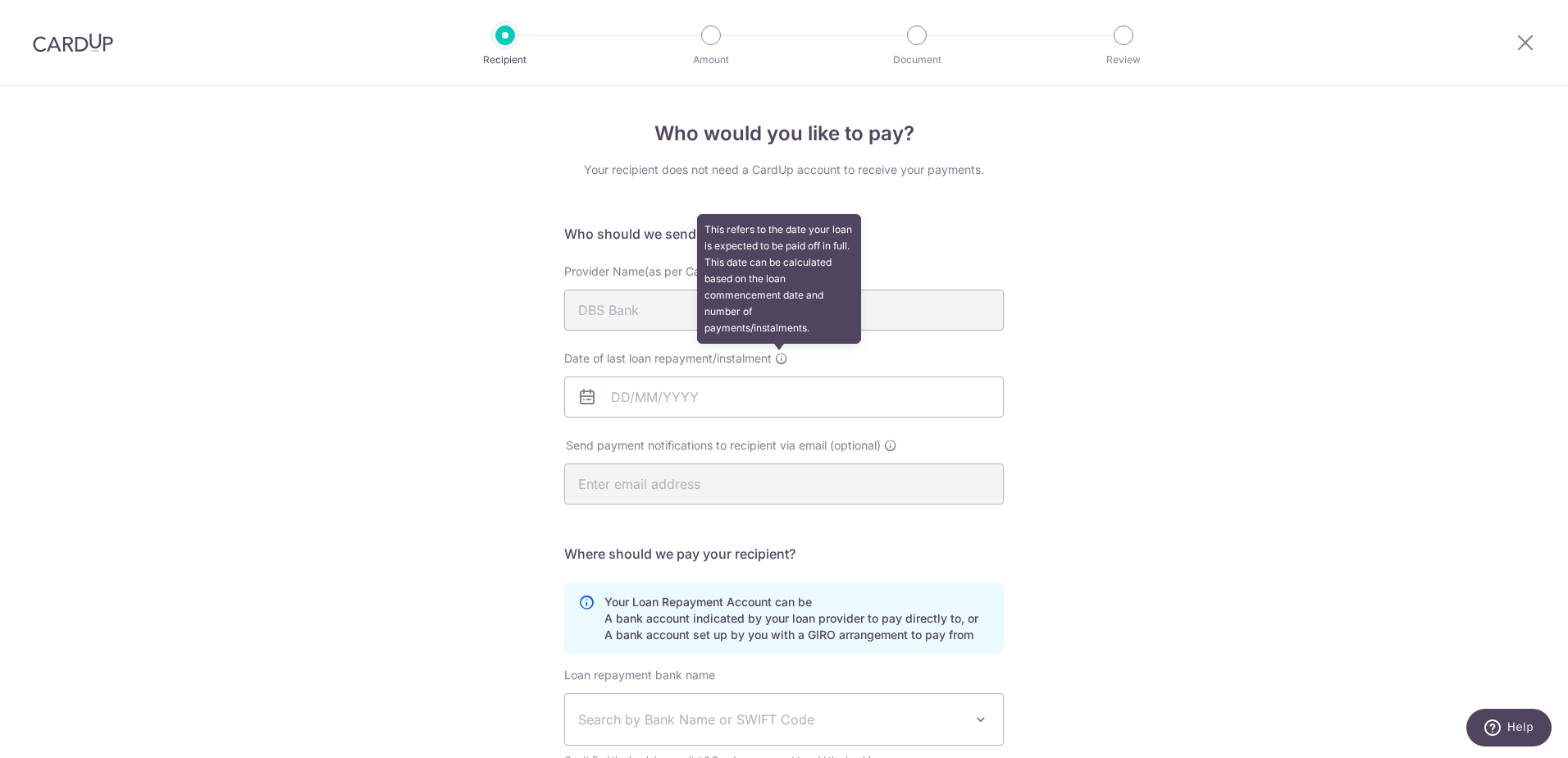click at bounding box center [782, 358] 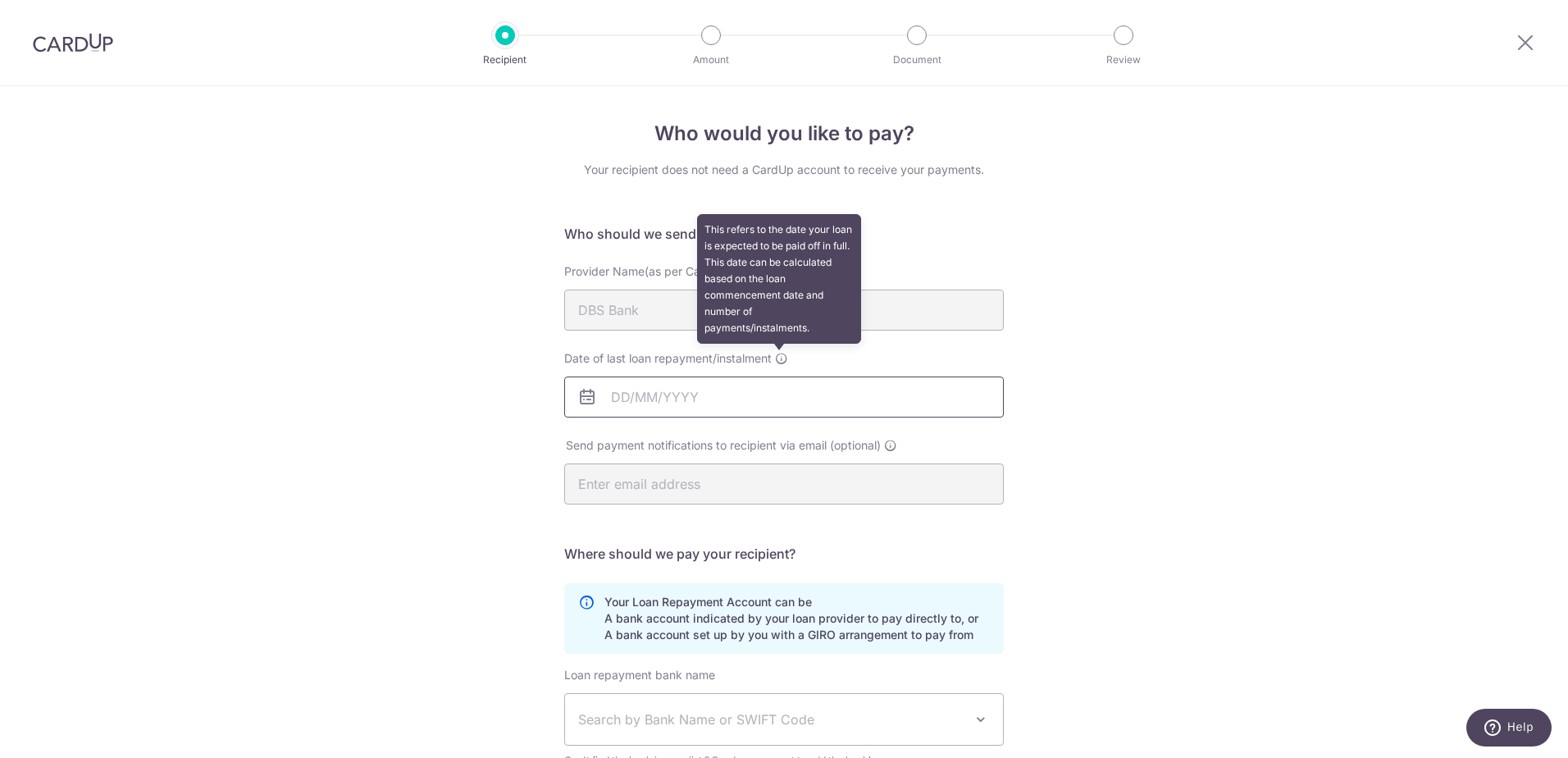 click on "Date of last loan repayment/instalment
This refers to the date your loan is expected to be paid off in full. This date can be calculated based on the loan commencement date and number of payments/instalments." at bounding box center [784, 397] 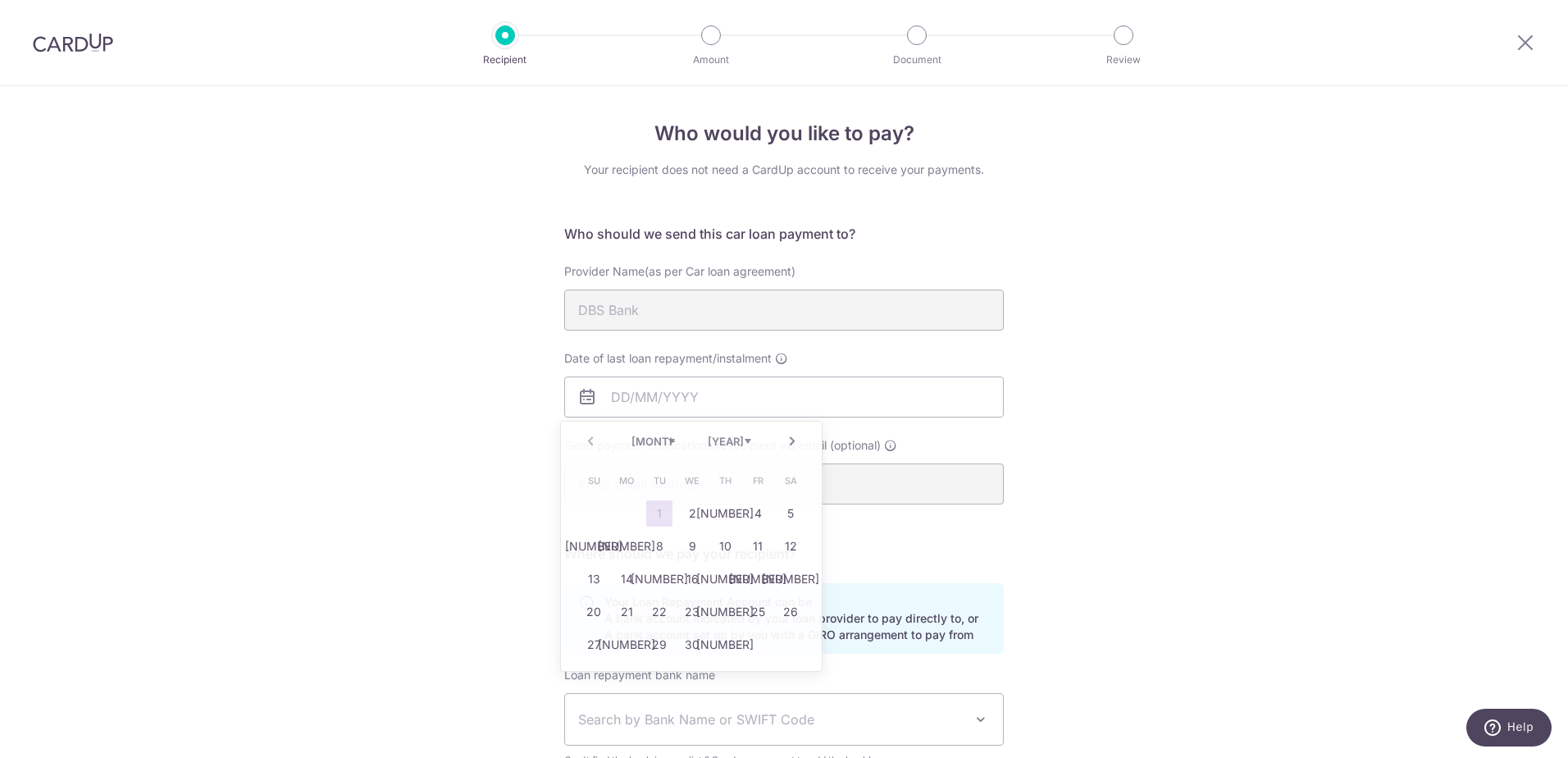 click on "[PROVIDER_NAME]" at bounding box center (784, 537) 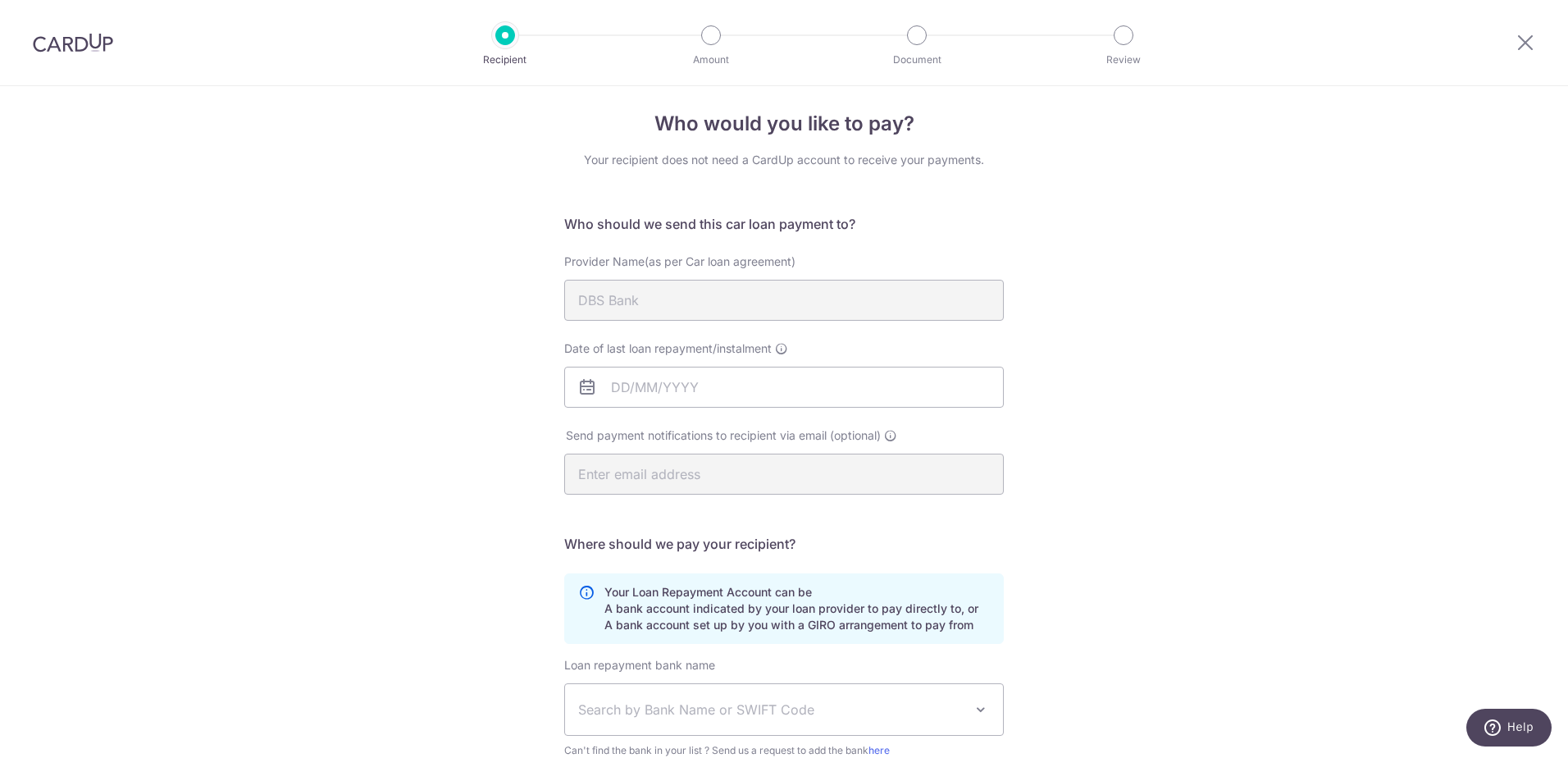 scroll, scrollTop: 0, scrollLeft: 0, axis: both 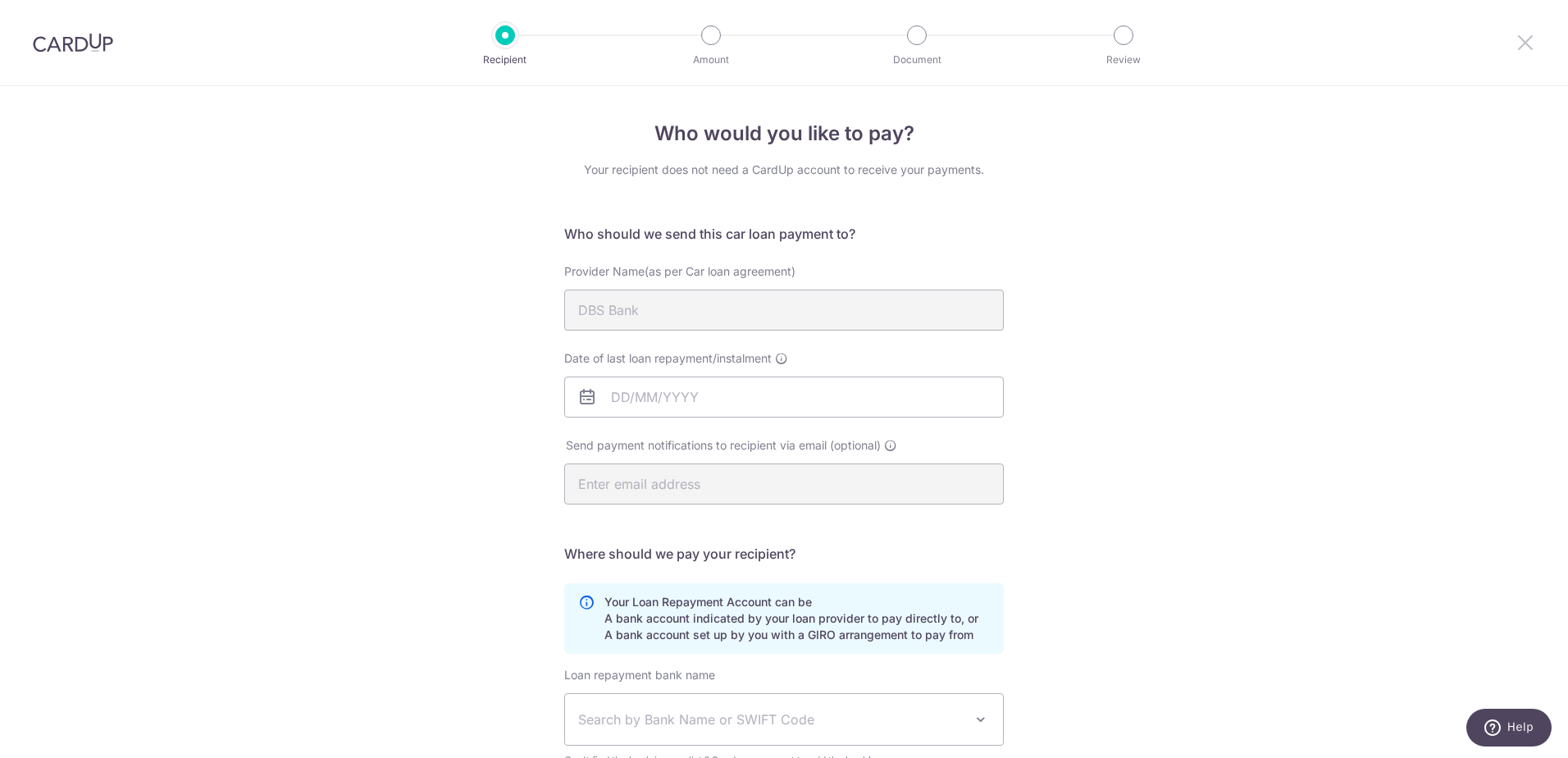 click at bounding box center [1525, 42] 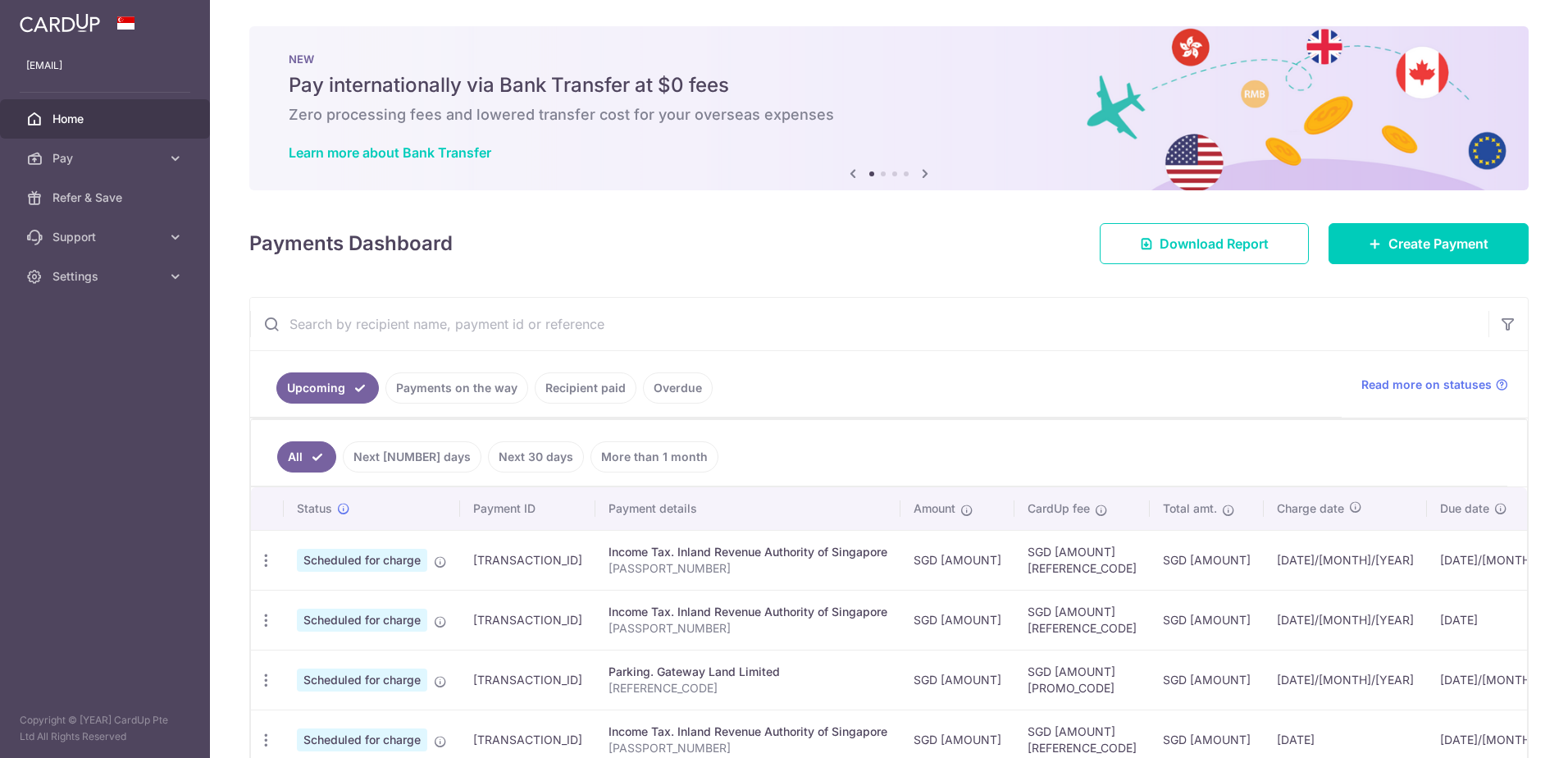 scroll, scrollTop: 0, scrollLeft: 0, axis: both 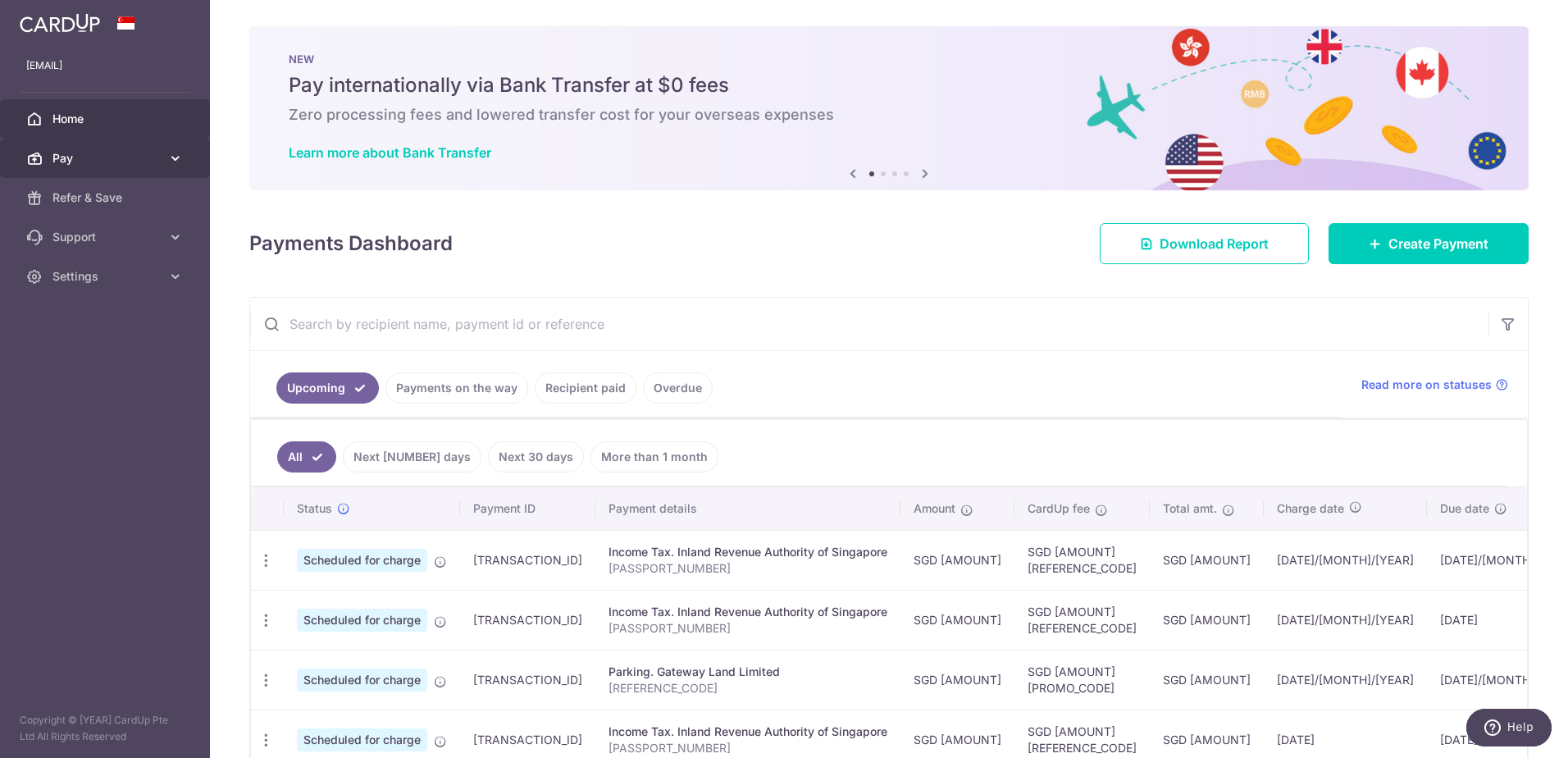 click on "Pay" at bounding box center (107, 158) 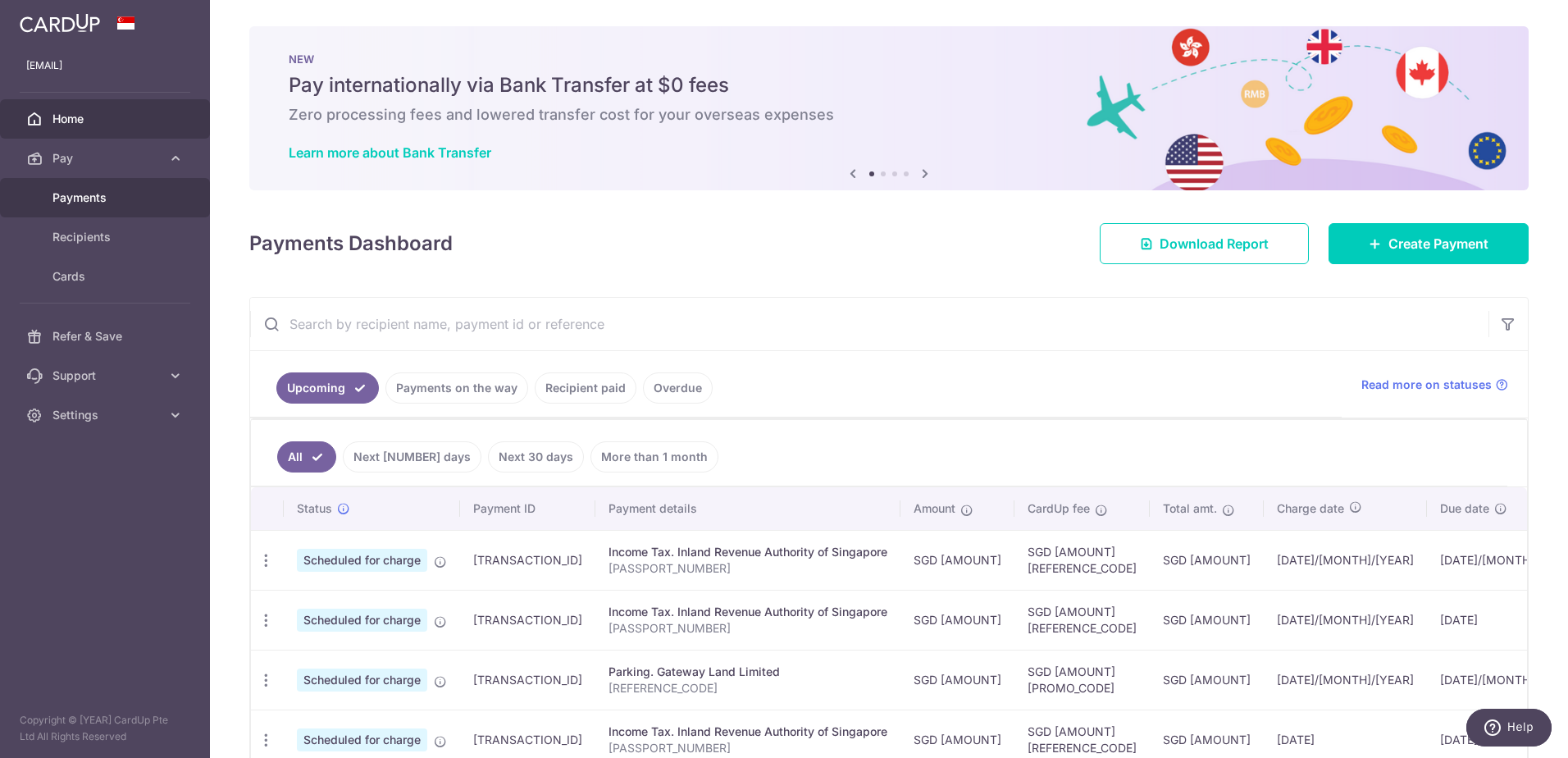 click on "Payments" at bounding box center (107, 198) 